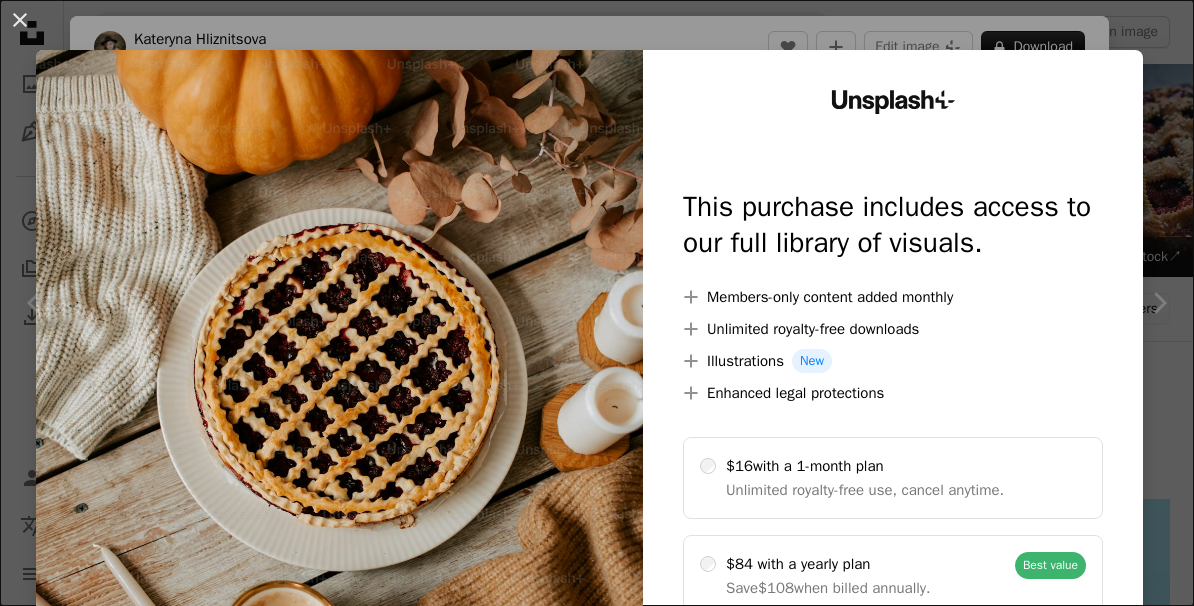 scroll, scrollTop: 1015, scrollLeft: 0, axis: vertical 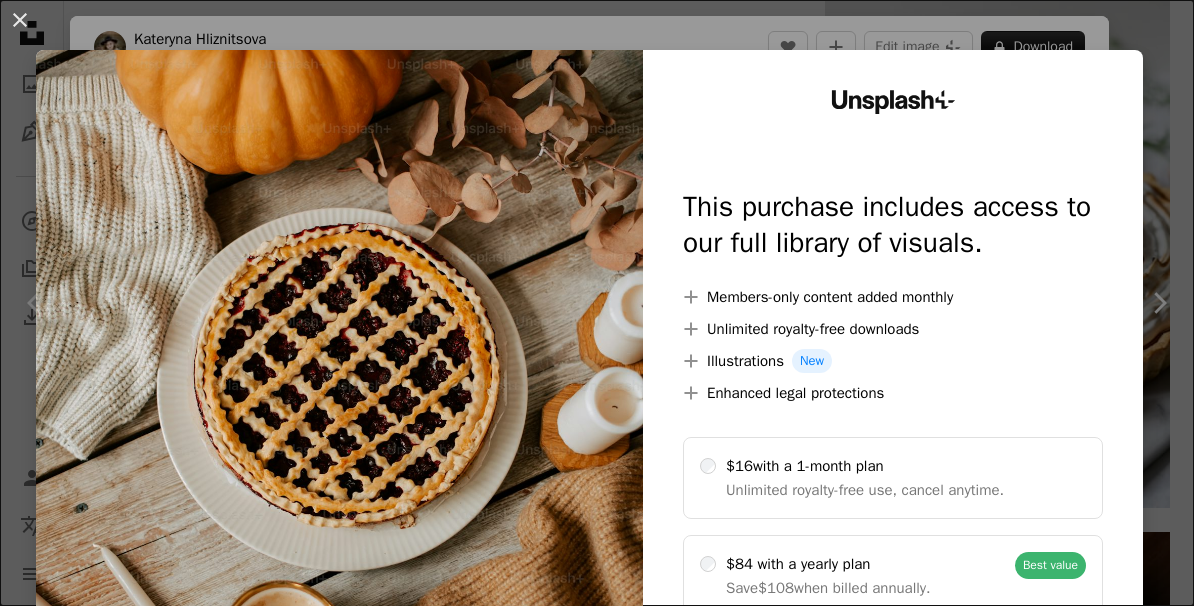 click on "An X shape Unsplash+ This purchase includes access to our full library of visuals. A plus sign Members-only content added monthly A plus sign Unlimited royalty-free downloads A plus sign Illustrations  New A plus sign Enhanced legal protections $16  with a 1-month plan Unlimited royalty-free use, cancel anytime. $84   with a yearly plan Save  $108  when billed annually. Best value Continue with purchase Taxes where applicable. Renews automatically. Cancel anytime." at bounding box center [597, 303] 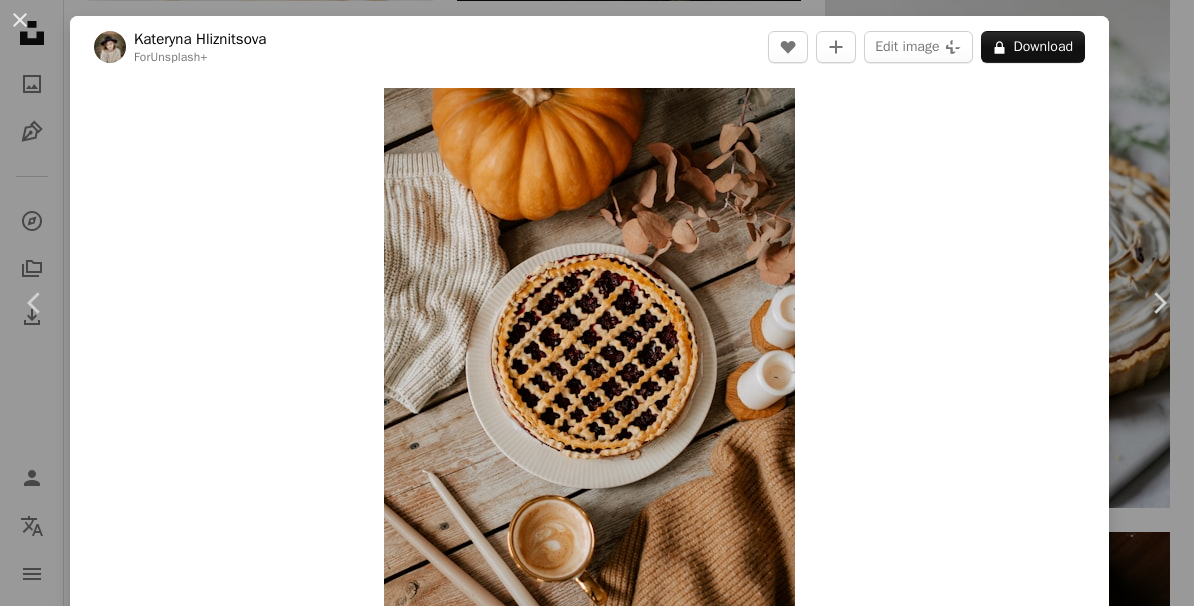 click on "Chevron right" at bounding box center (1159, 303) 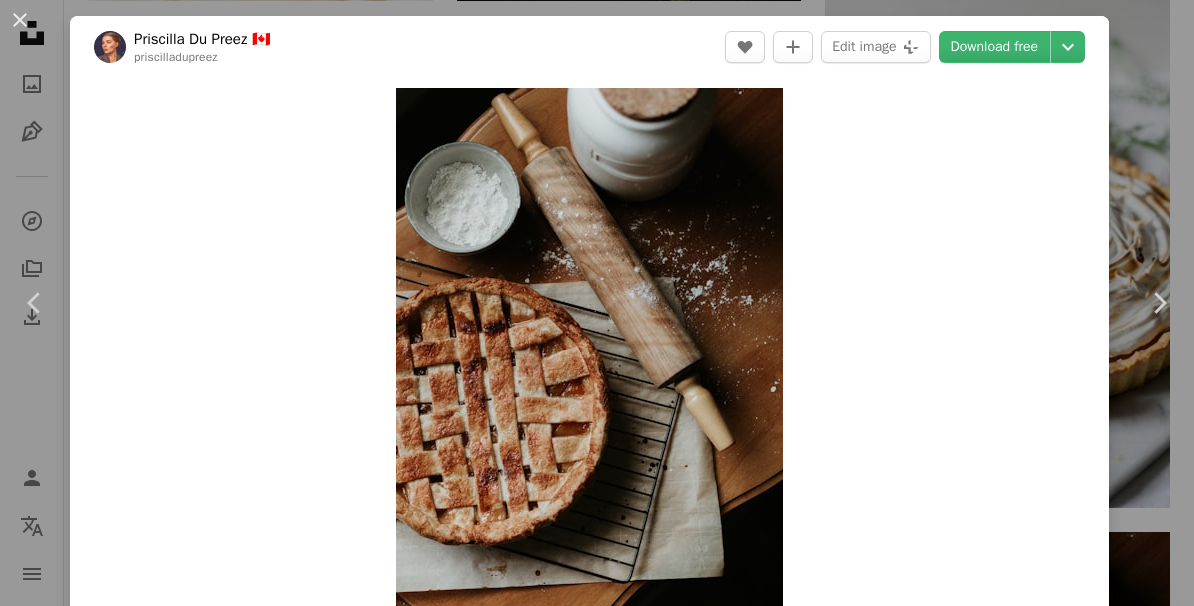 click on "An X shape" at bounding box center [20, 20] 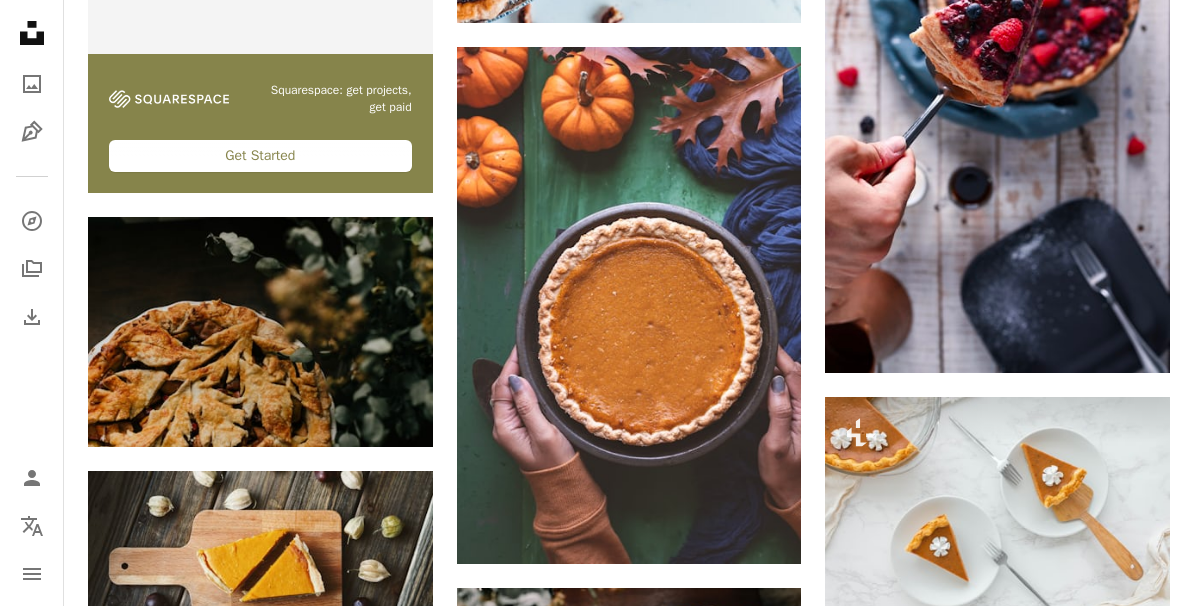 scroll, scrollTop: 4987, scrollLeft: 0, axis: vertical 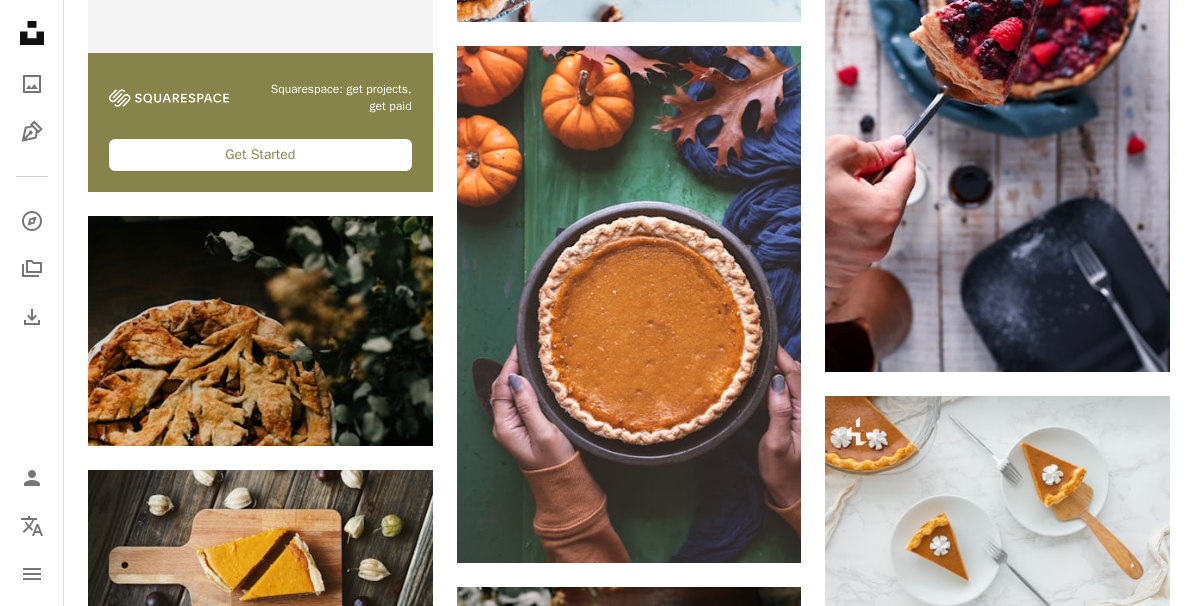 click at bounding box center [629, 304] 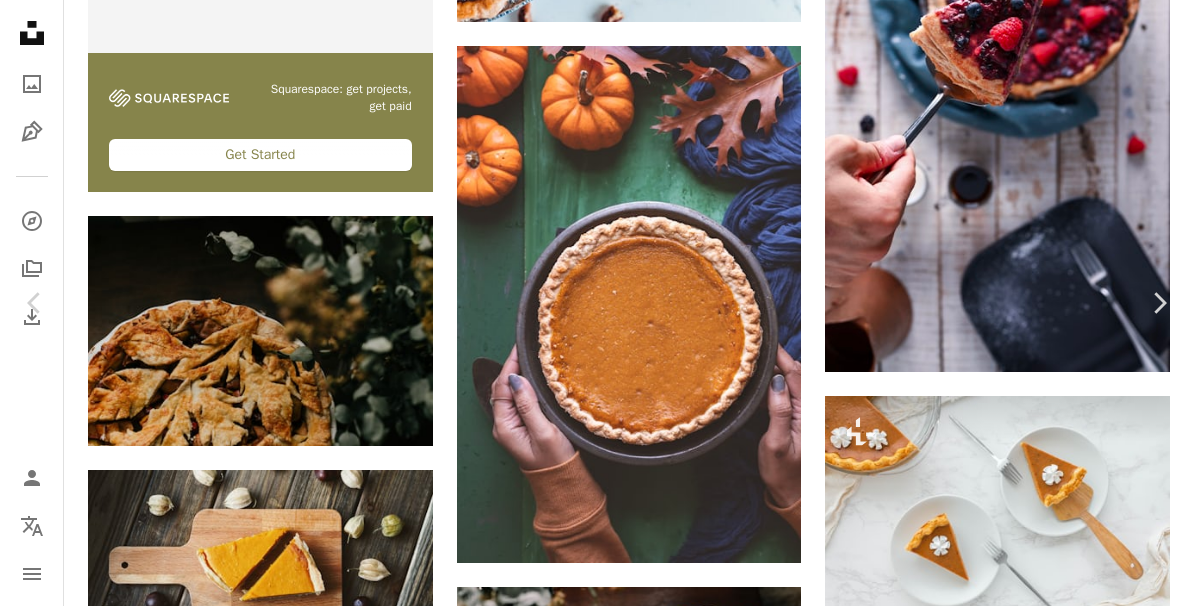 click on "Download free" at bounding box center [995, 5839] 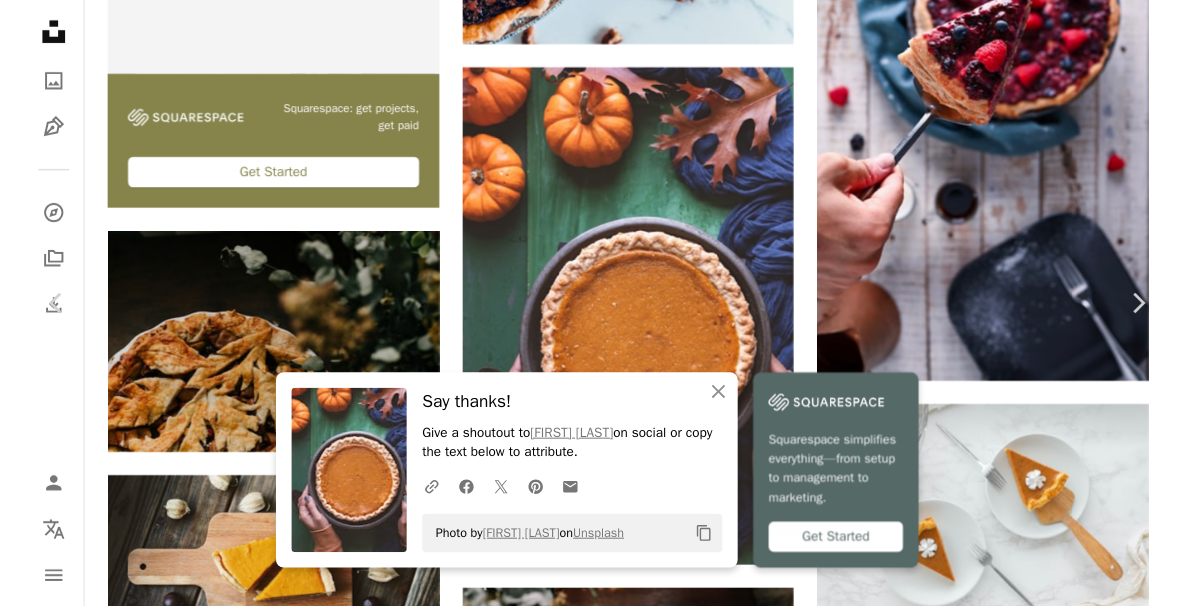 scroll, scrollTop: 4987, scrollLeft: 0, axis: vertical 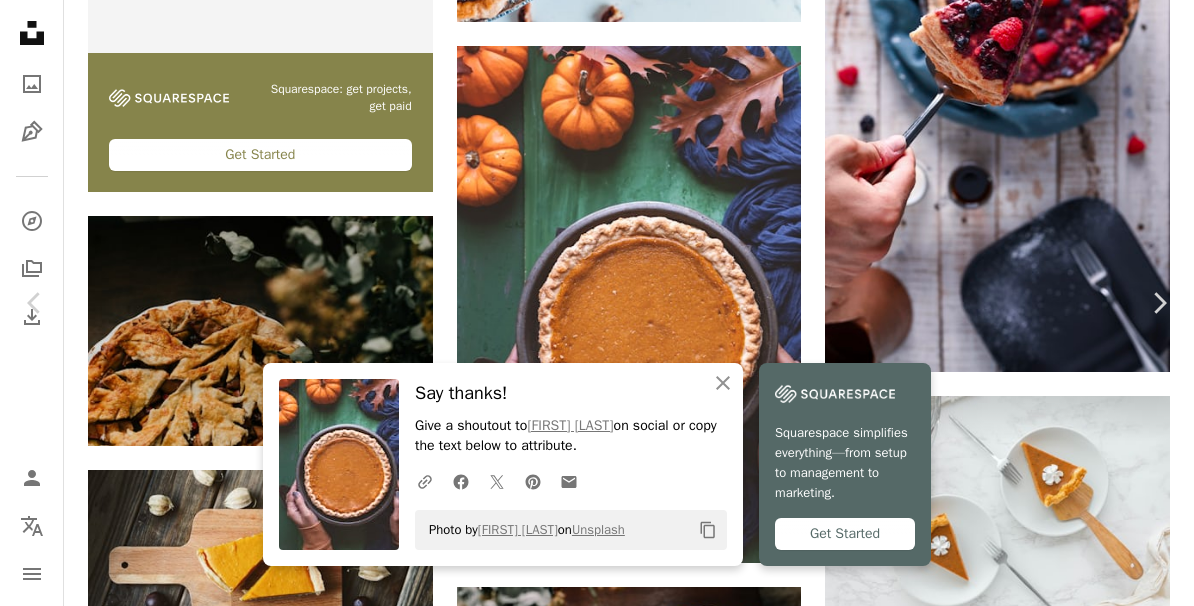 click on "Chevron left" at bounding box center (35, 303) 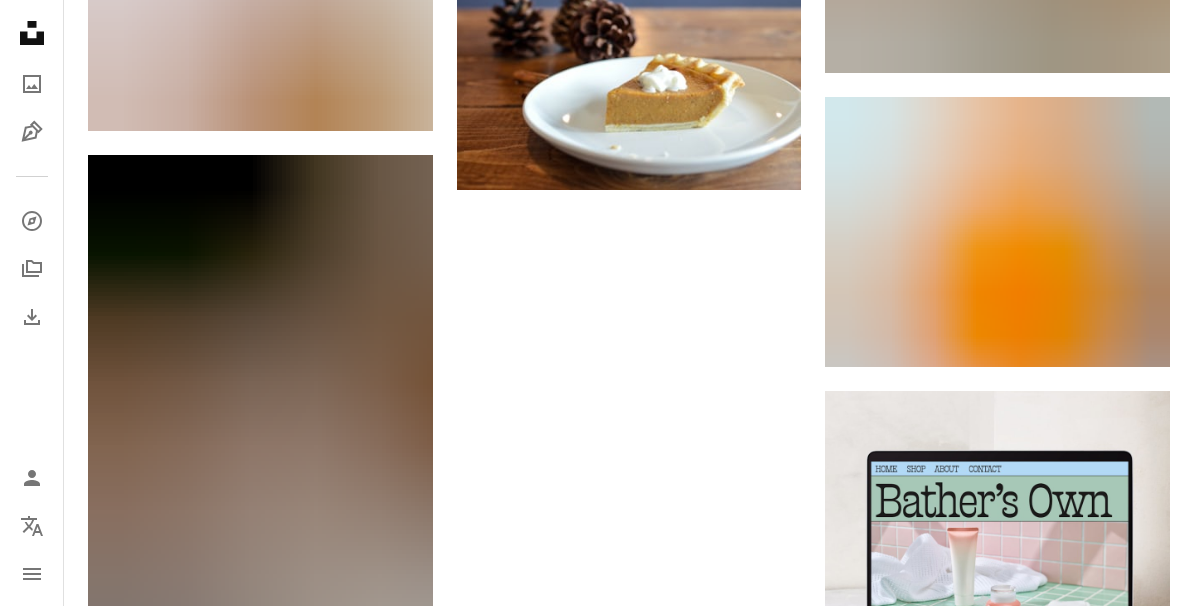 scroll, scrollTop: 8320, scrollLeft: 0, axis: vertical 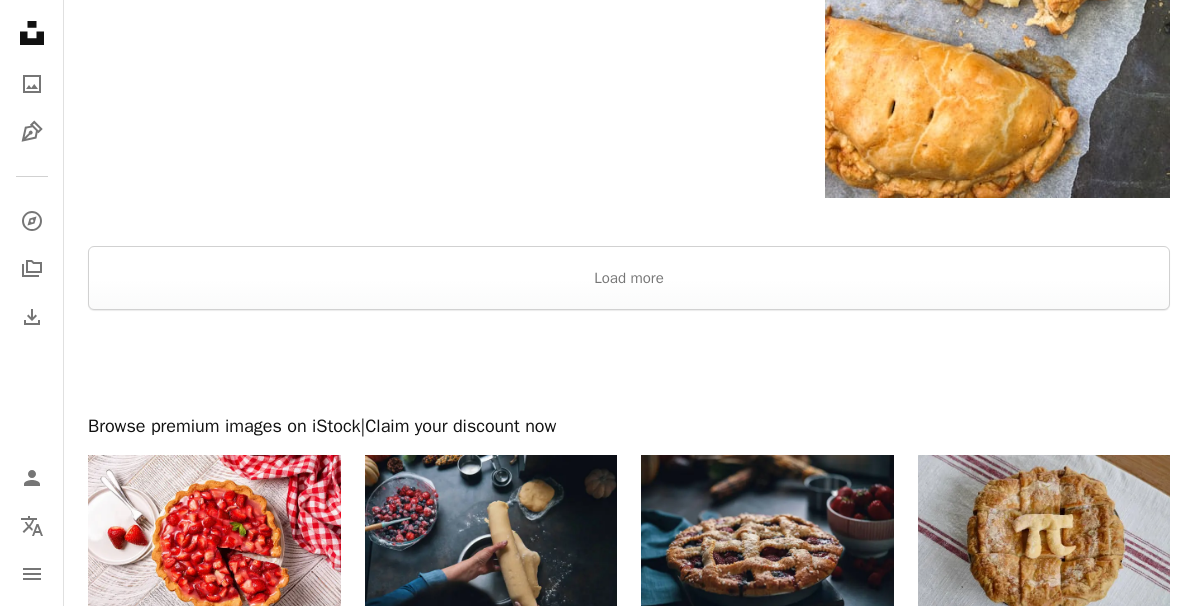 click on "Load more" at bounding box center (629, 278) 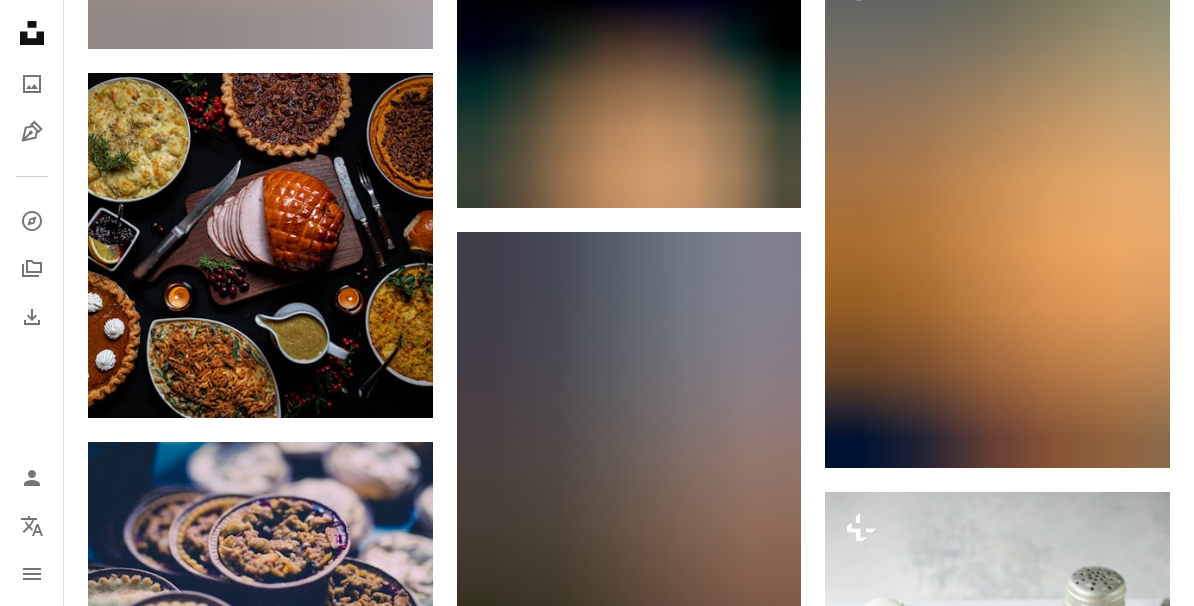 scroll, scrollTop: 15610, scrollLeft: 0, axis: vertical 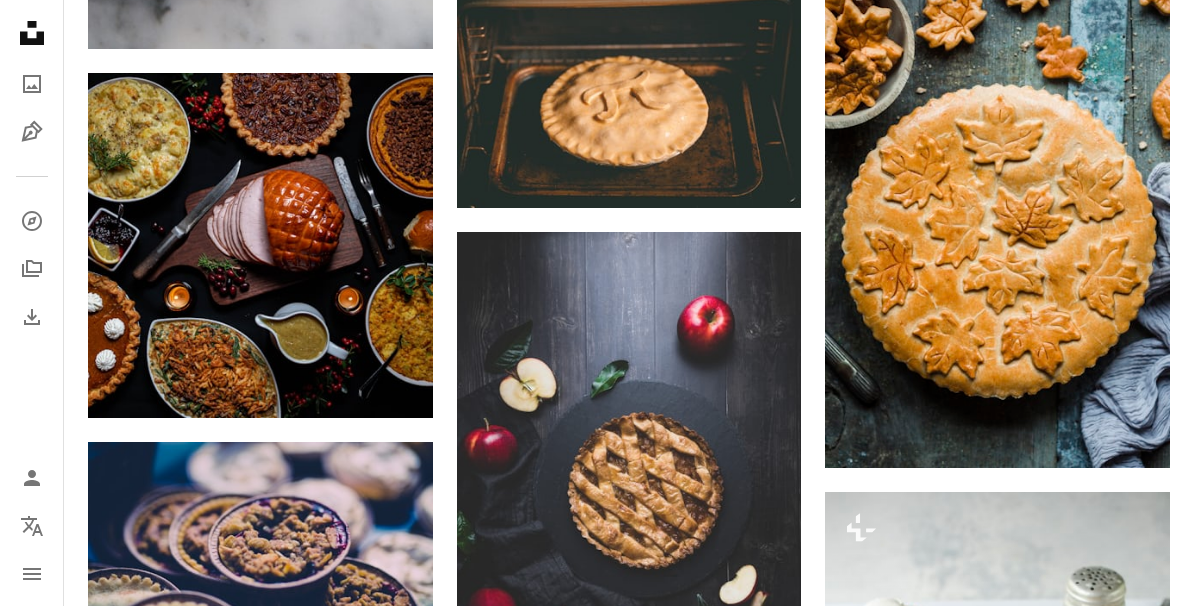 click at bounding box center [997, 209] 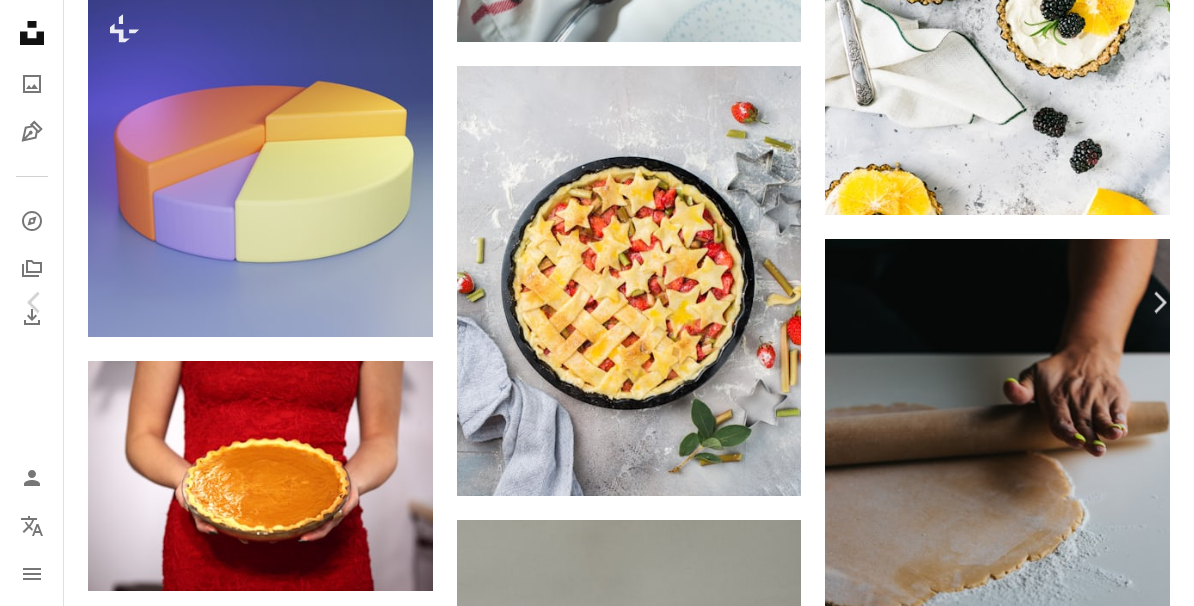 click on "Chevron right" 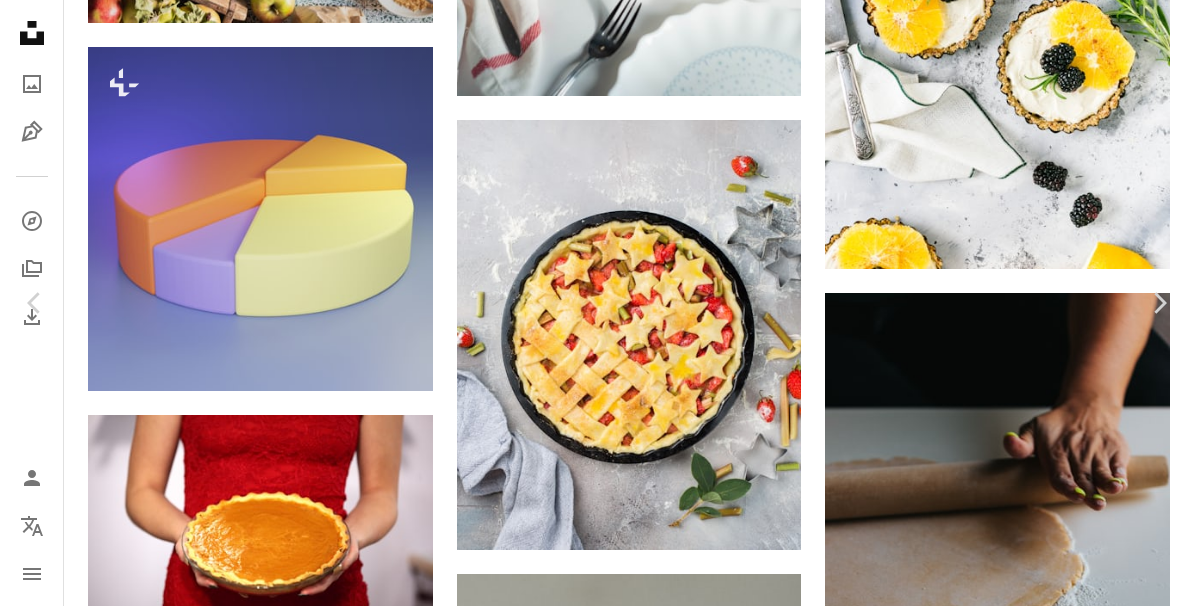 click on "An X shape" at bounding box center (20, 20) 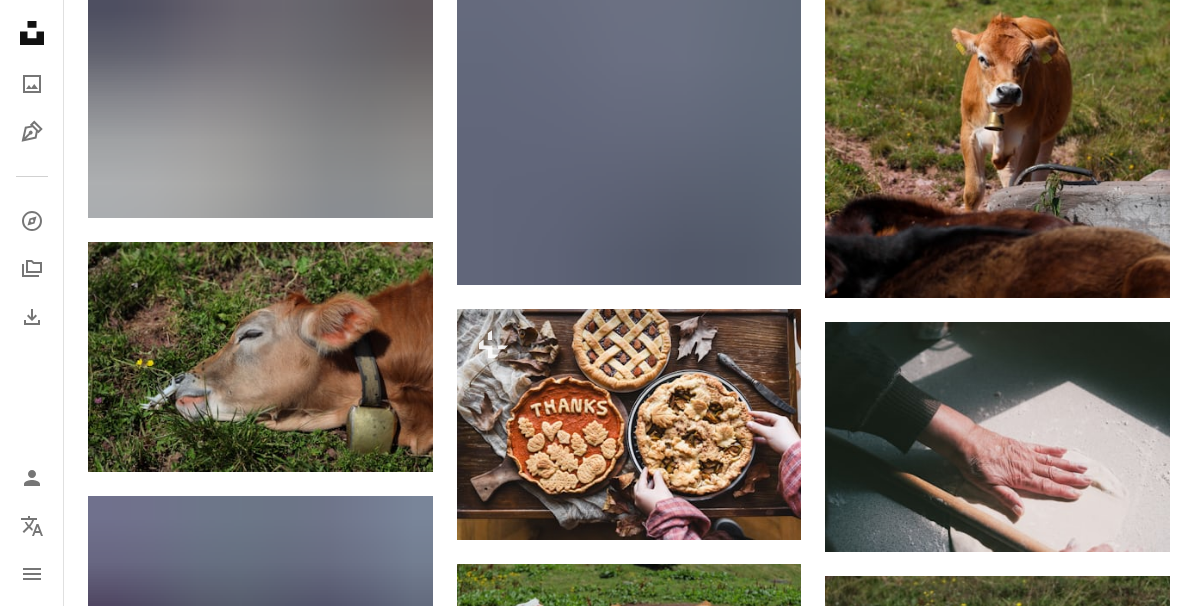 scroll, scrollTop: 23342, scrollLeft: 0, axis: vertical 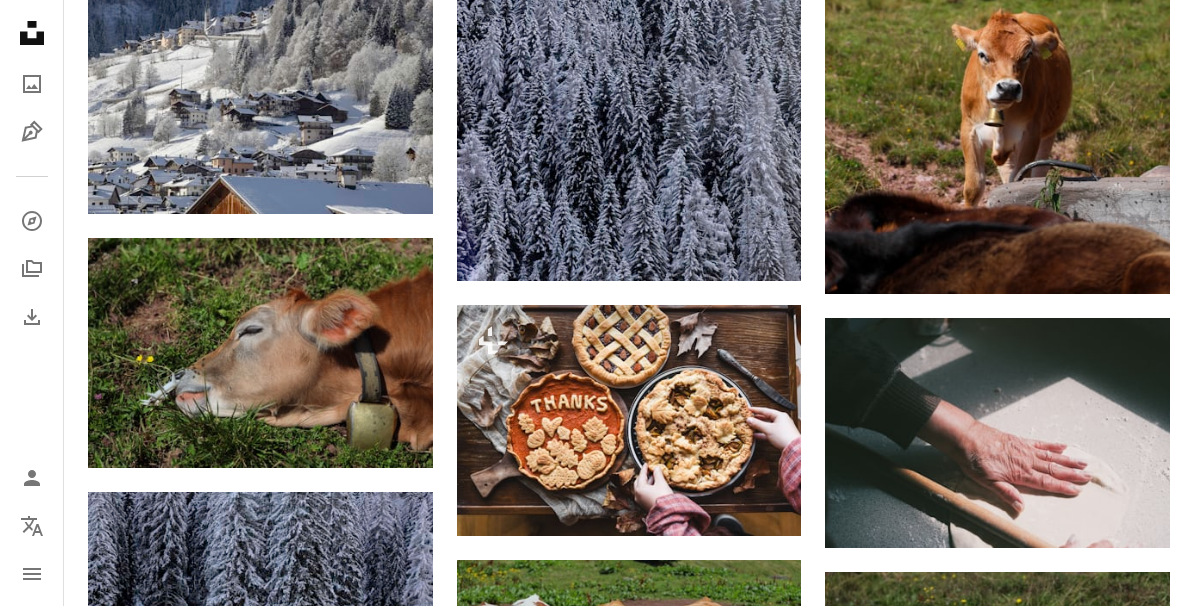click at bounding box center (629, 420) 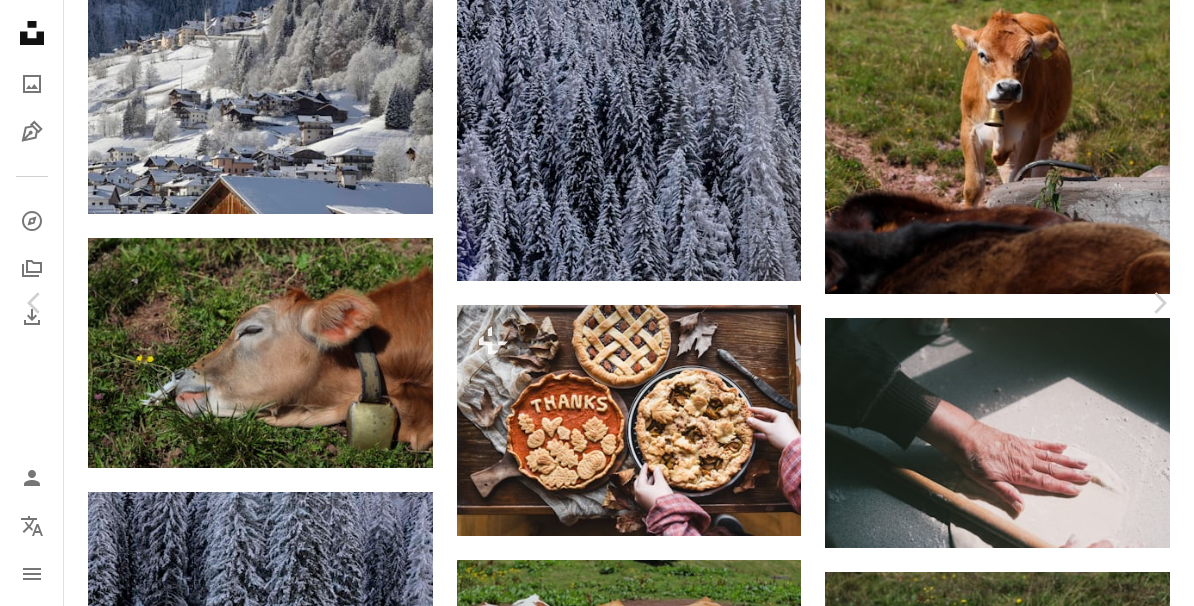 scroll, scrollTop: 6, scrollLeft: 0, axis: vertical 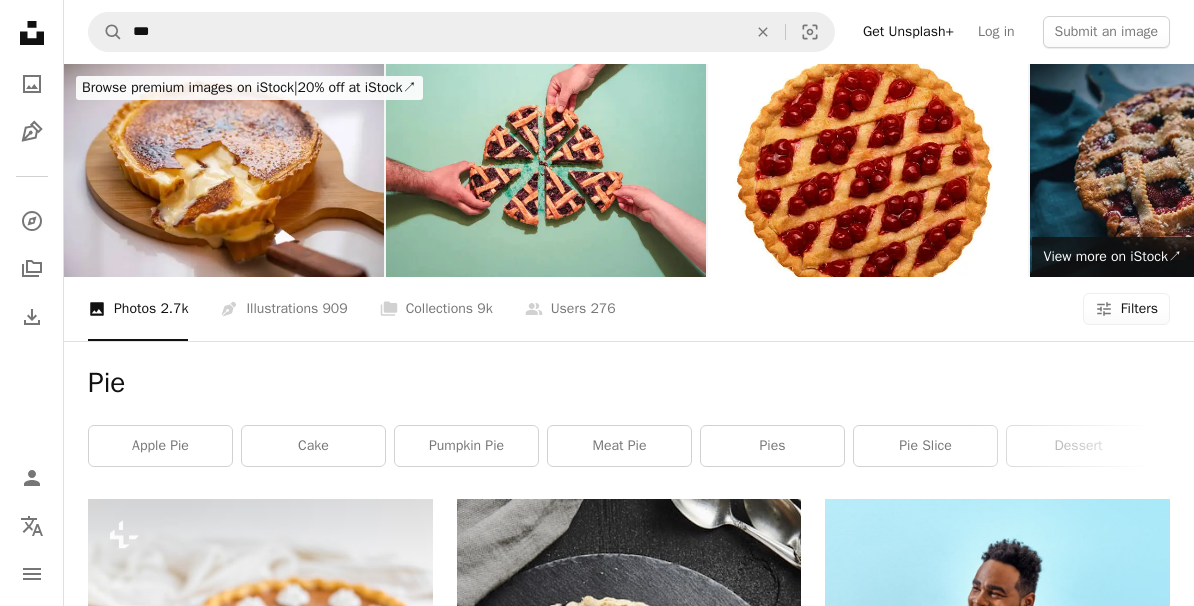 click 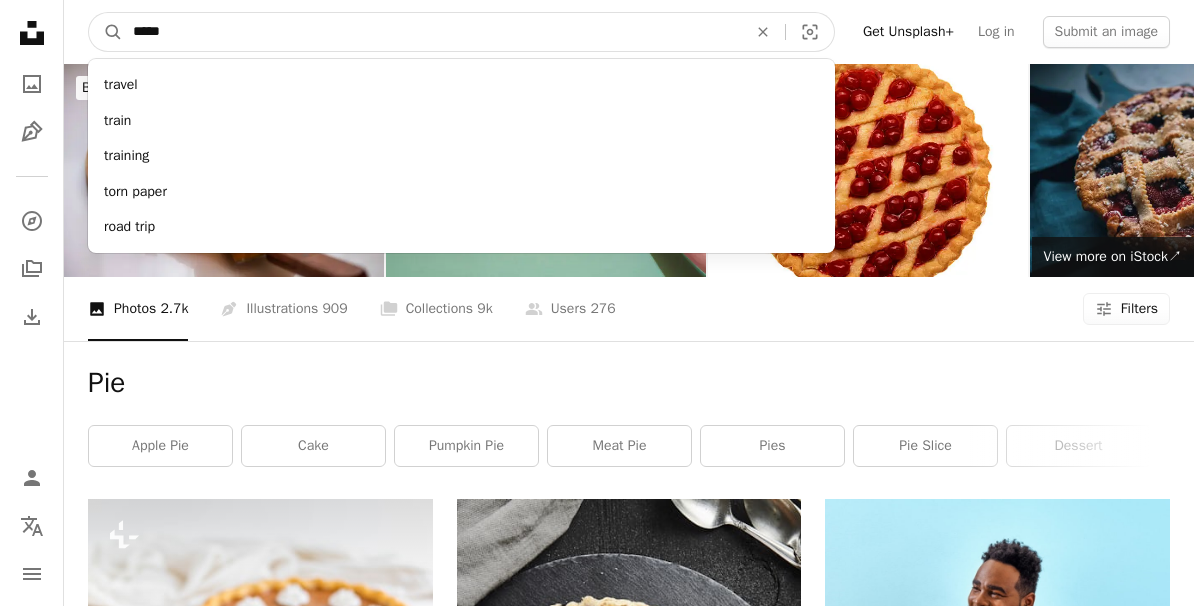 type on "******" 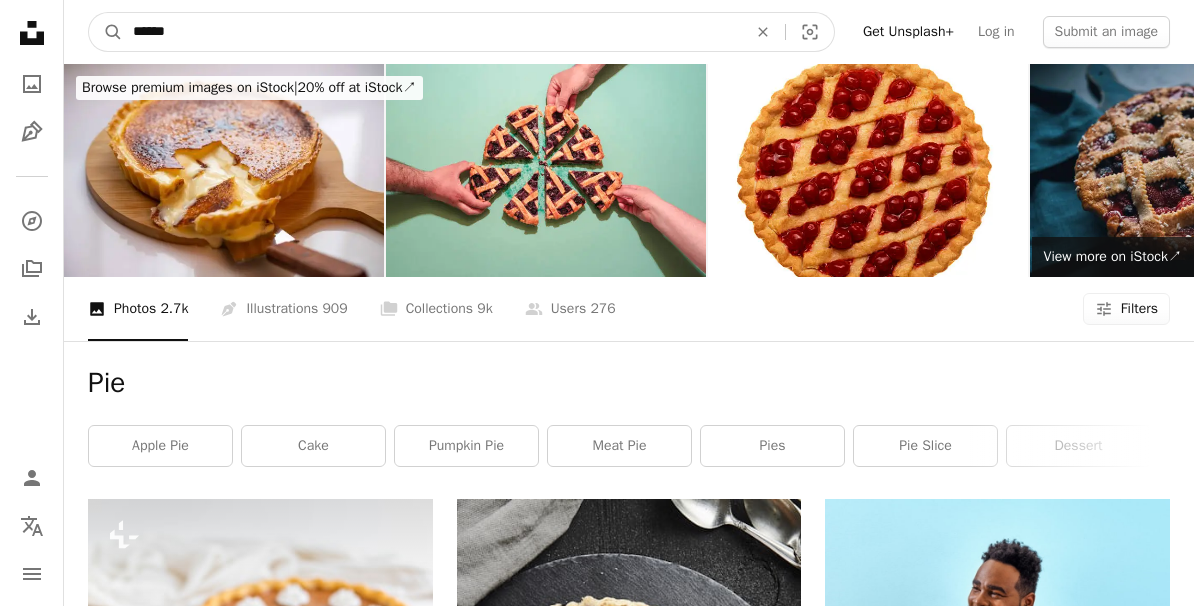 click on "A magnifying glass" at bounding box center [106, 32] 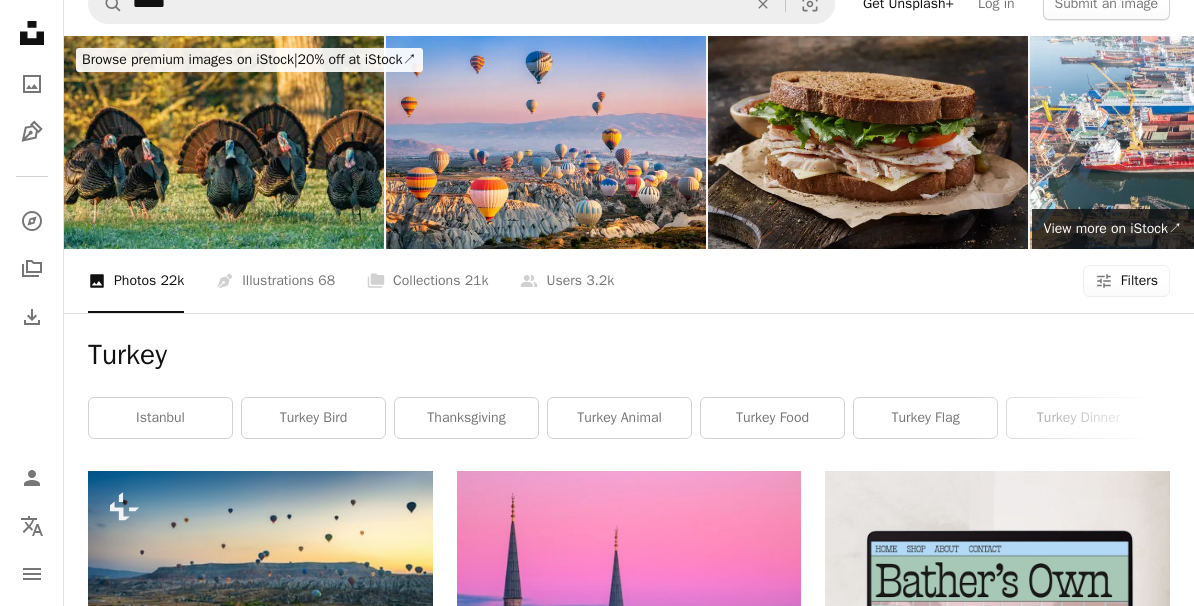 scroll, scrollTop: 0, scrollLeft: 0, axis: both 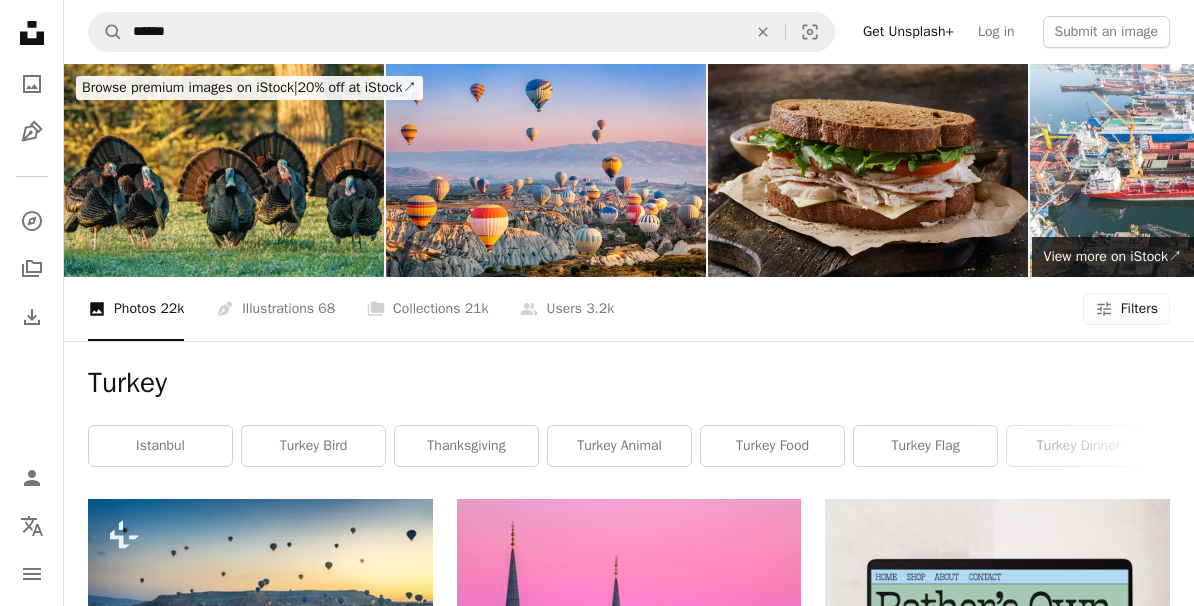 click on "An X shape" at bounding box center (763, 32) 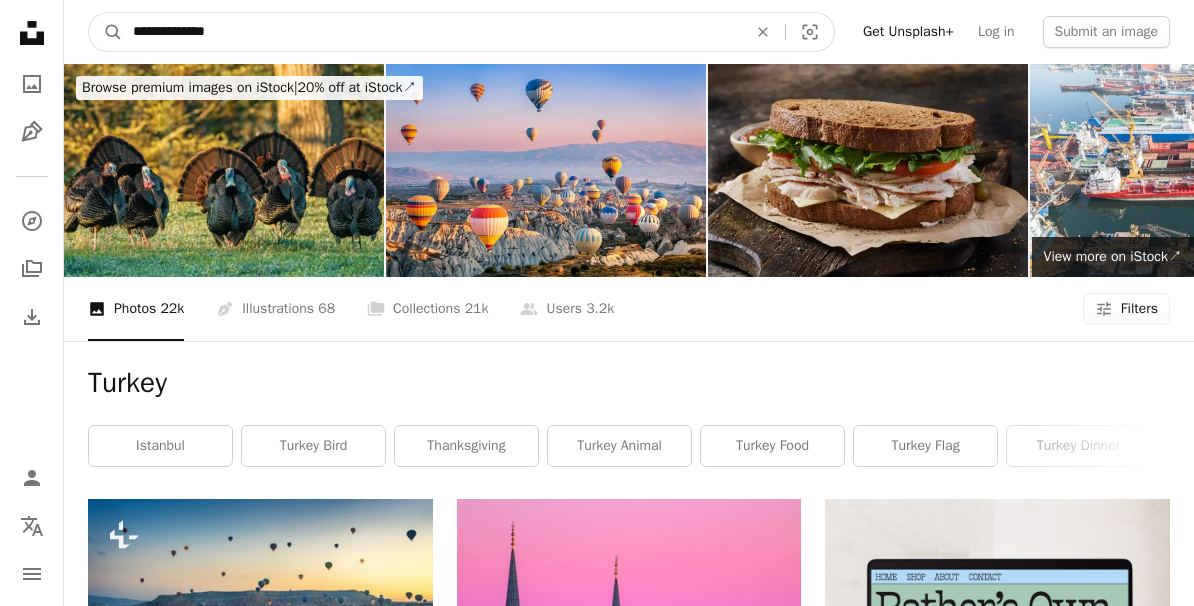 type on "**********" 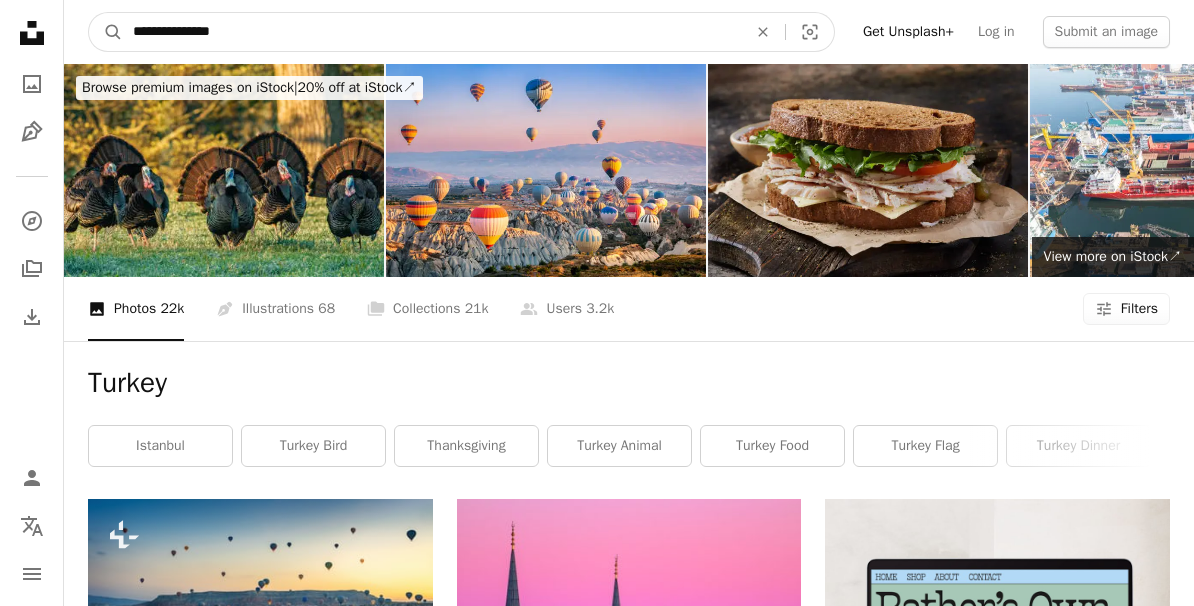 click on "A magnifying glass" at bounding box center (106, 32) 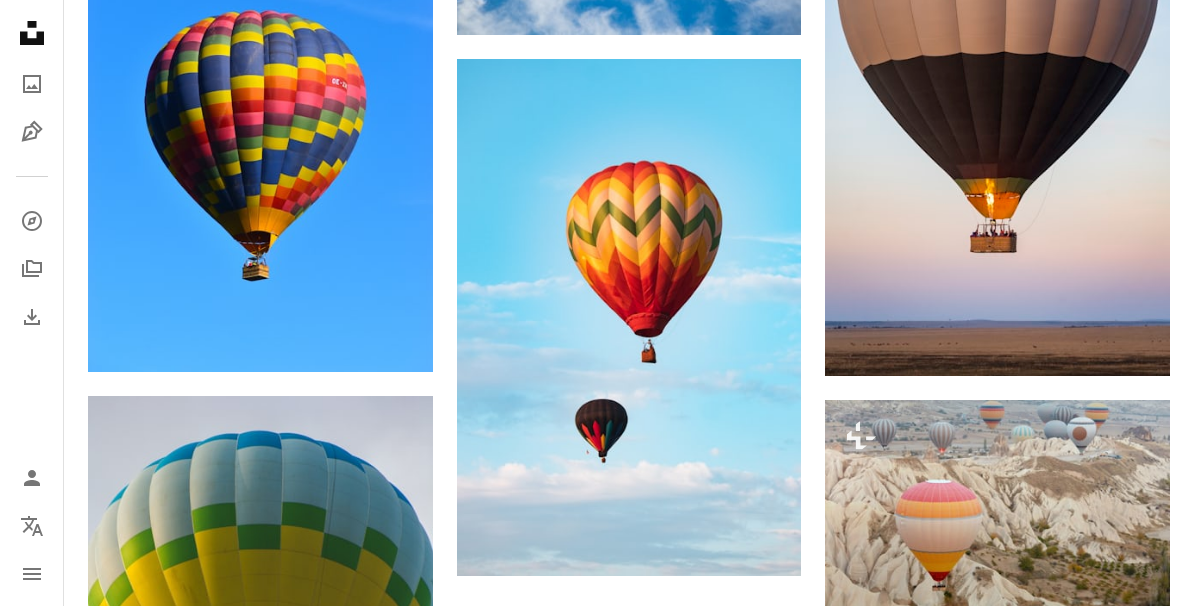 scroll, scrollTop: 2028, scrollLeft: 0, axis: vertical 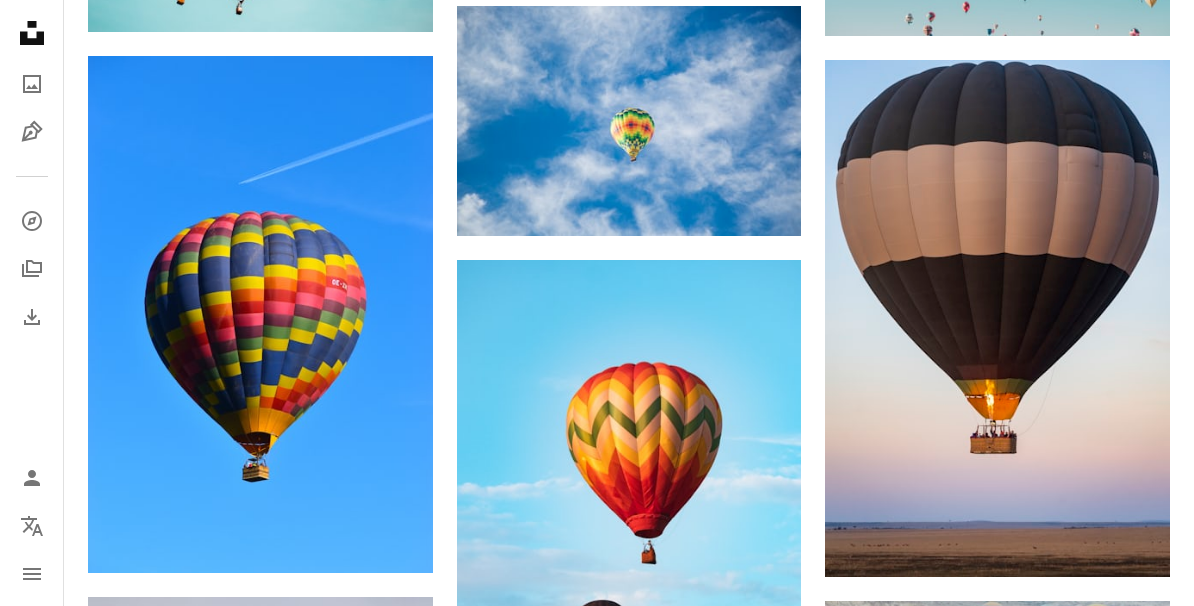 click at bounding box center (997, 318) 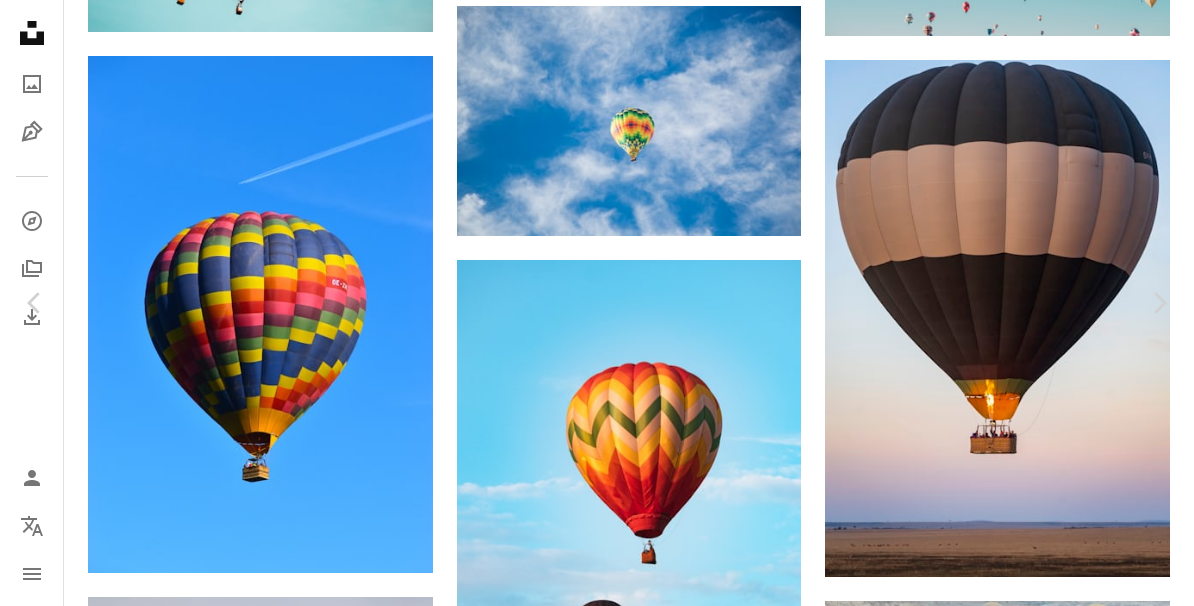 click on "Download free" at bounding box center [995, 2364] 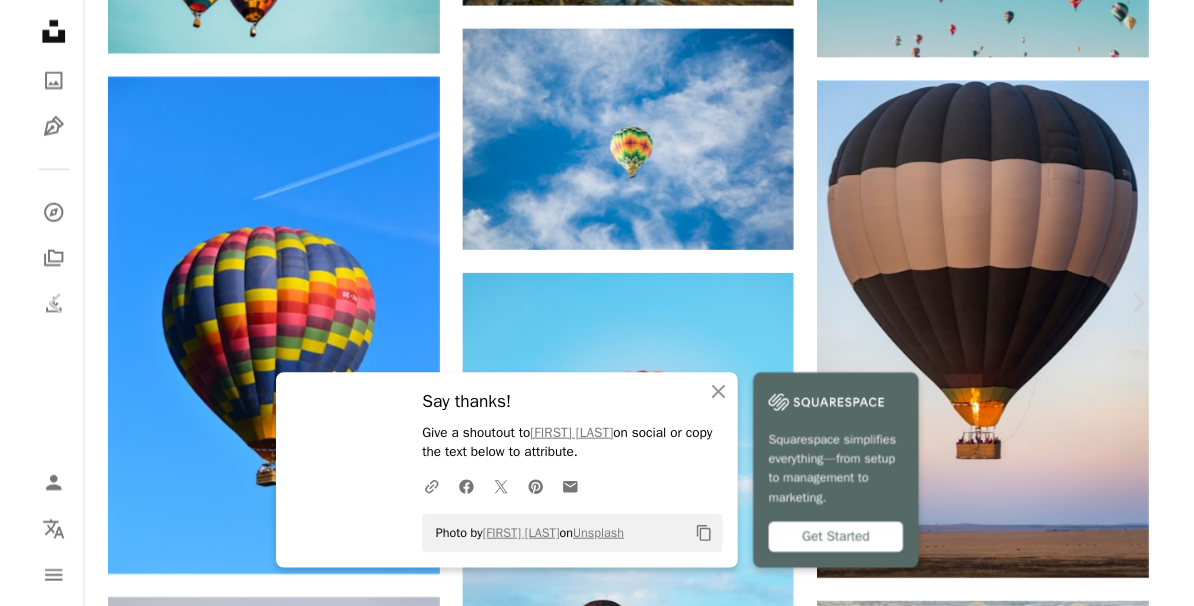 scroll, scrollTop: 2028, scrollLeft: 0, axis: vertical 